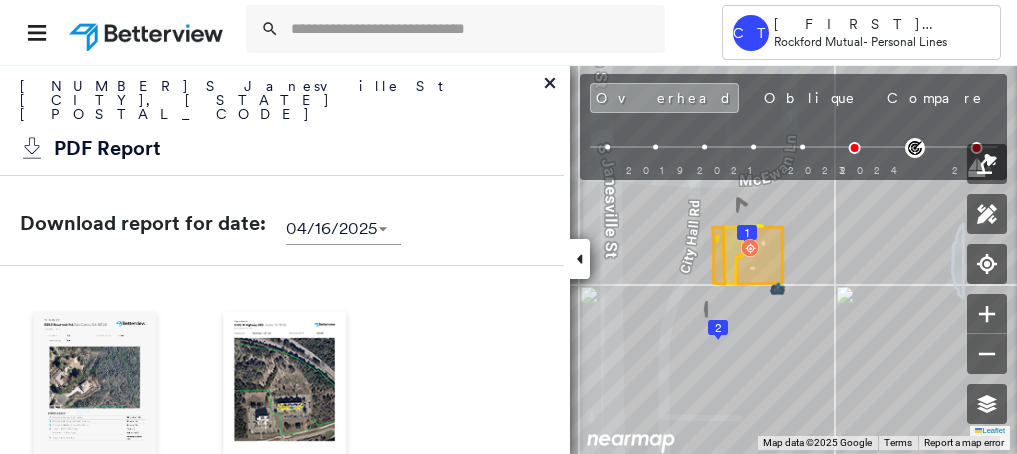 click at bounding box center (472, 29) 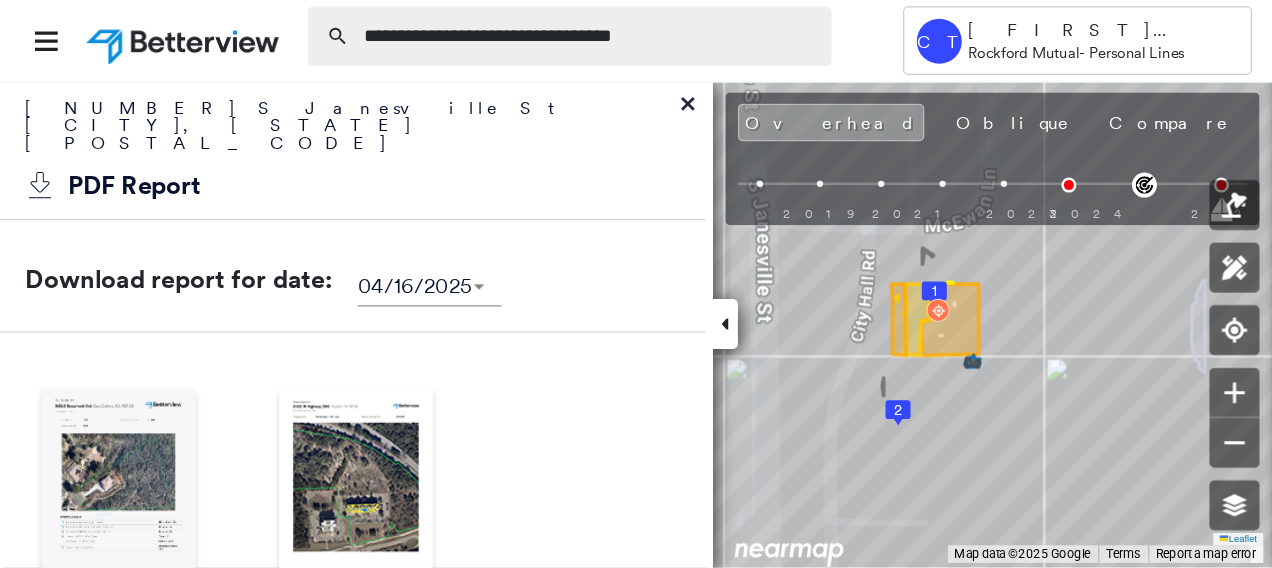 scroll, scrollTop: 0, scrollLeft: 0, axis: both 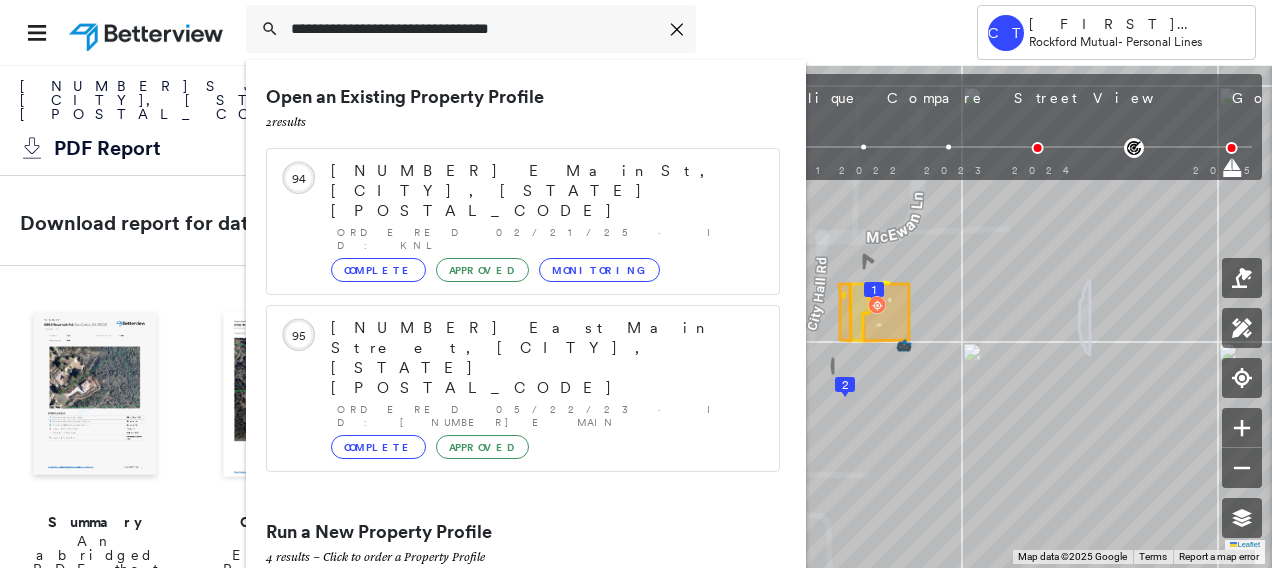 type on "**********" 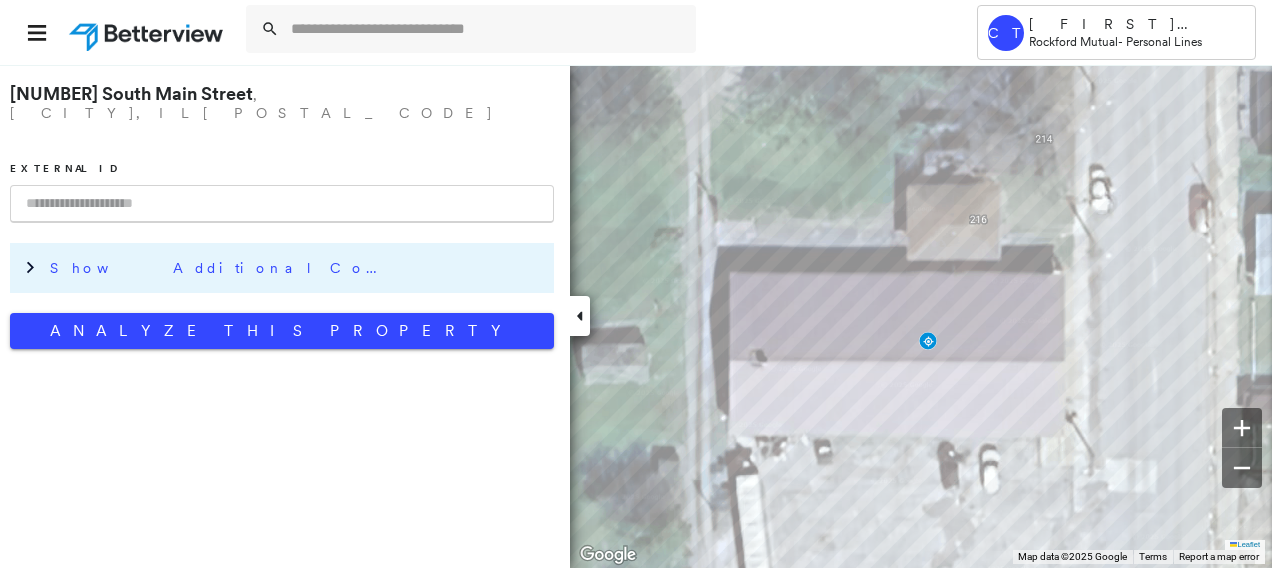 click on "Show Additional Company Data" at bounding box center [282, 268] 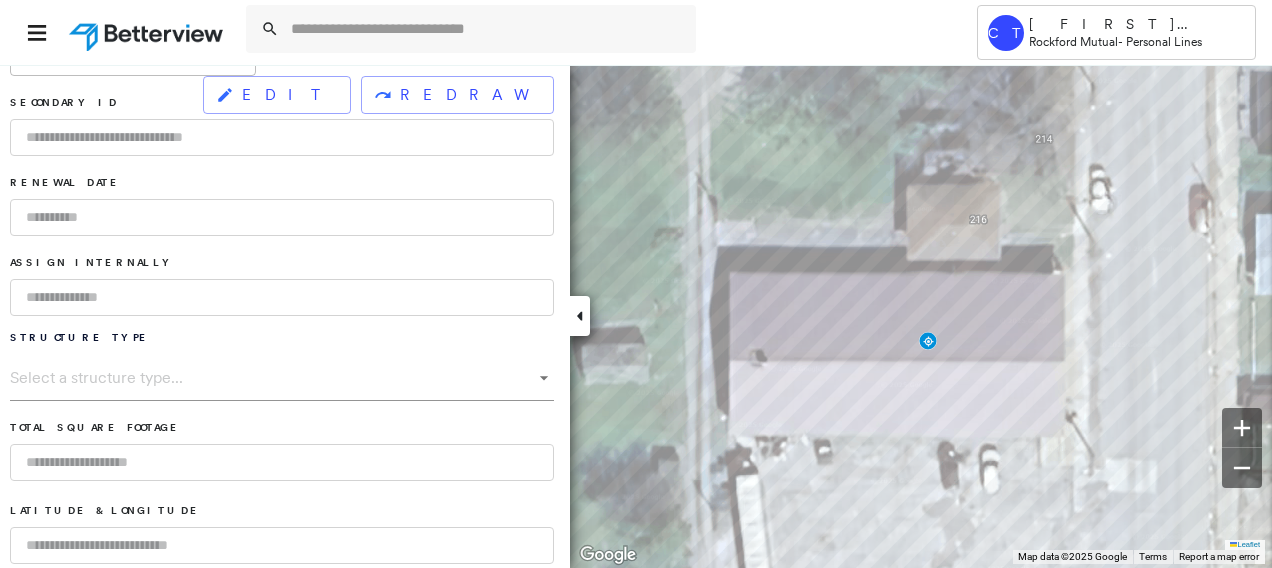 scroll, scrollTop: 300, scrollLeft: 0, axis: vertical 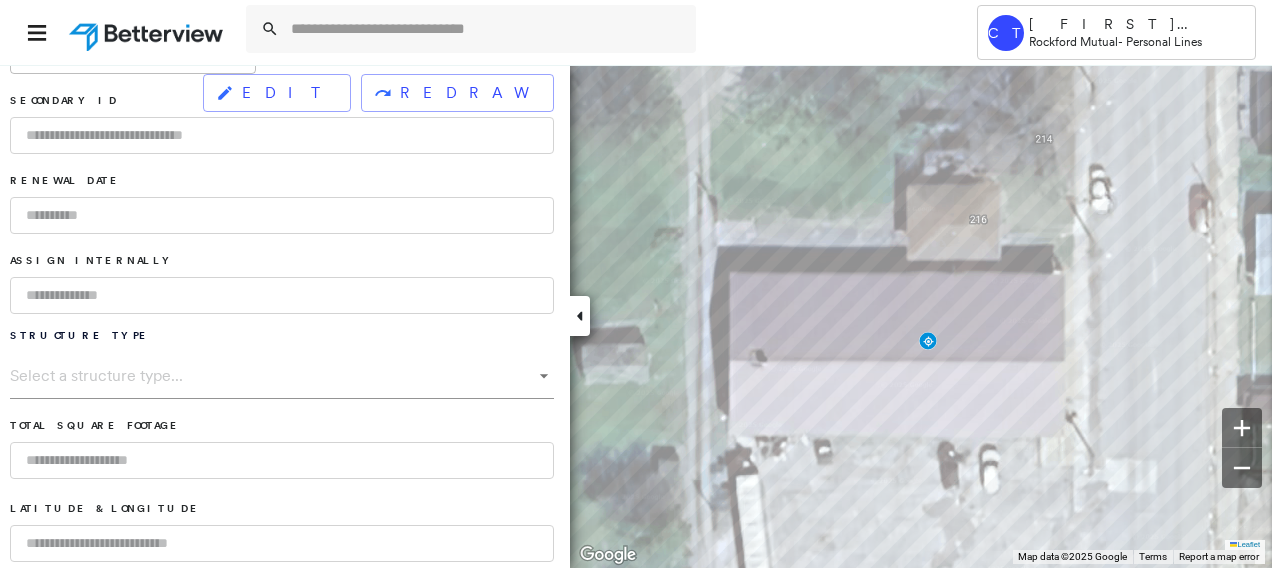 click at bounding box center [282, 295] 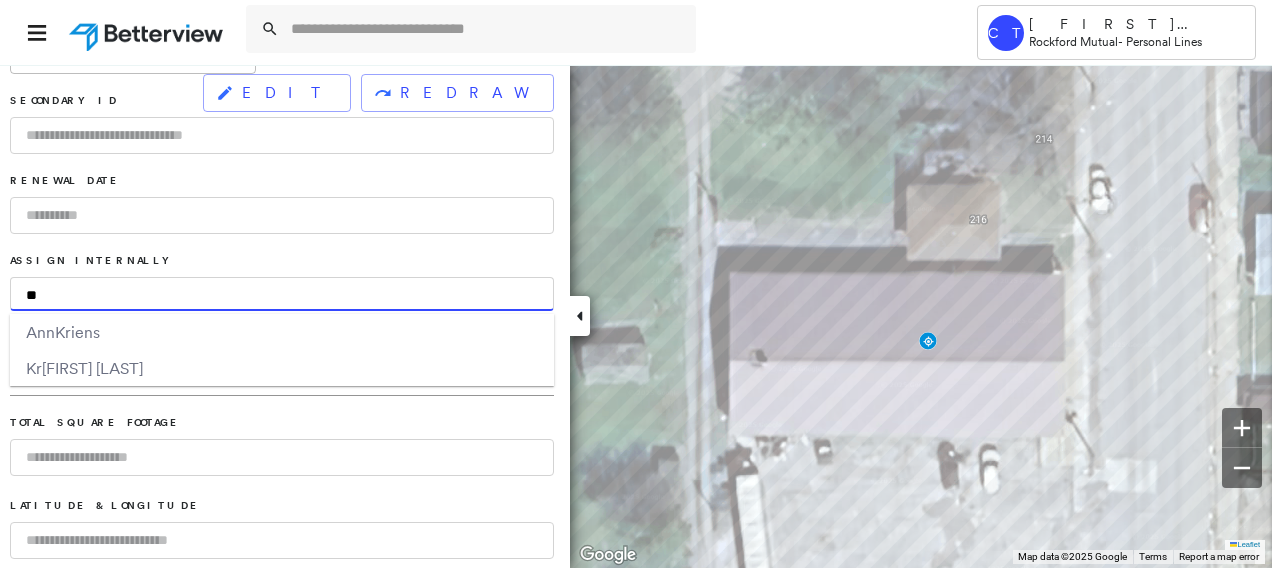 type on "*" 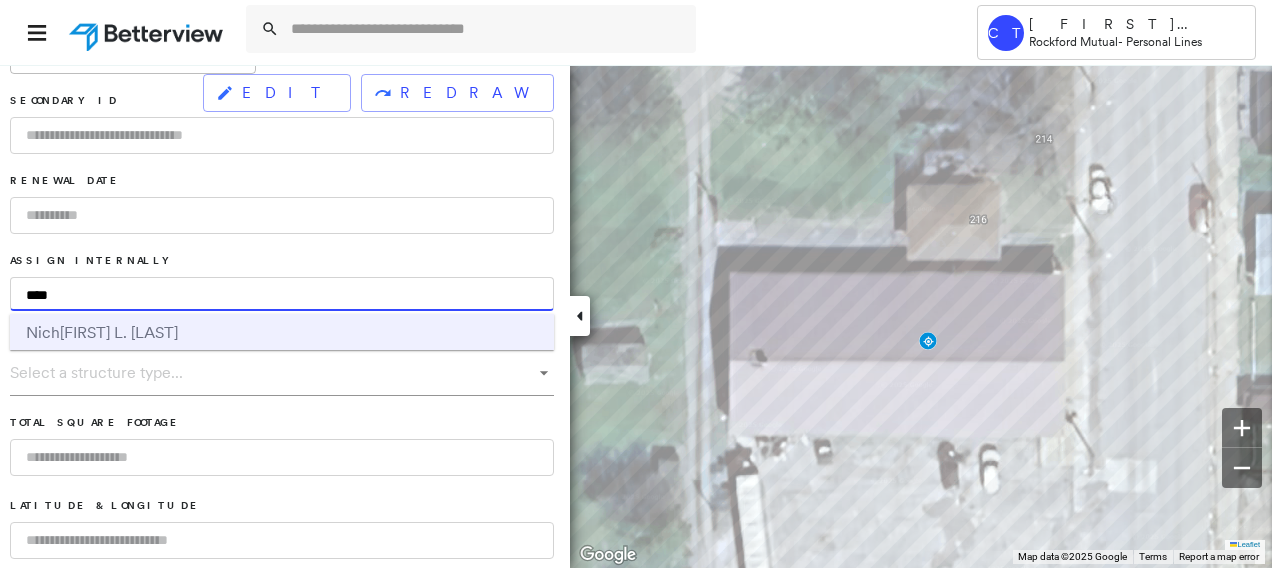 type on "****" 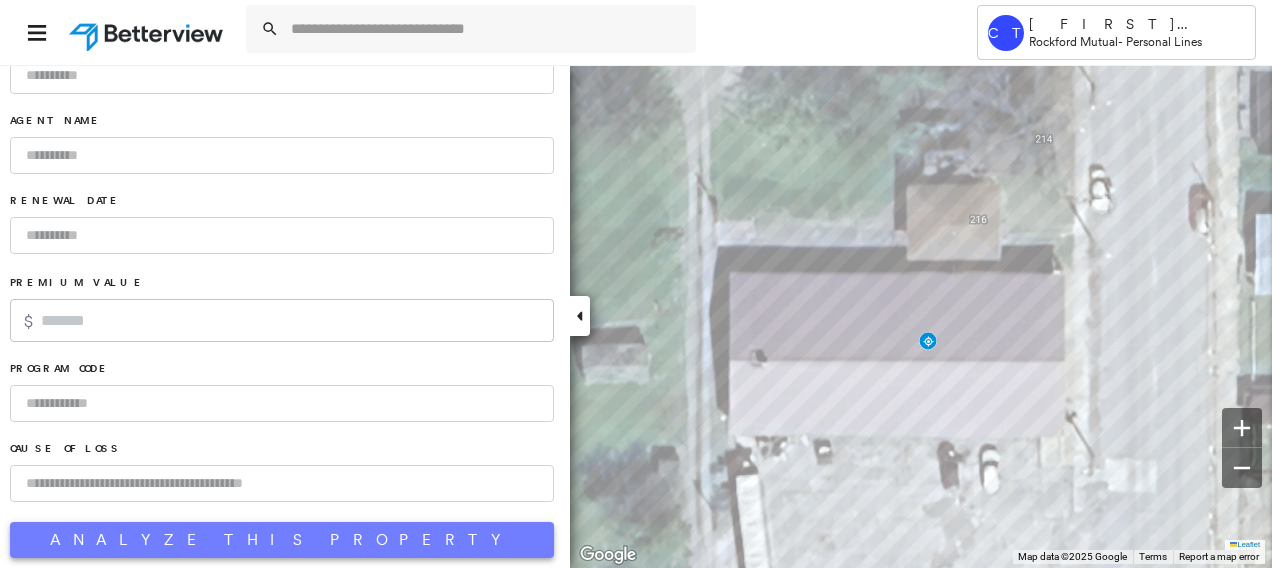 click on "Analyze This Property" at bounding box center (282, 540) 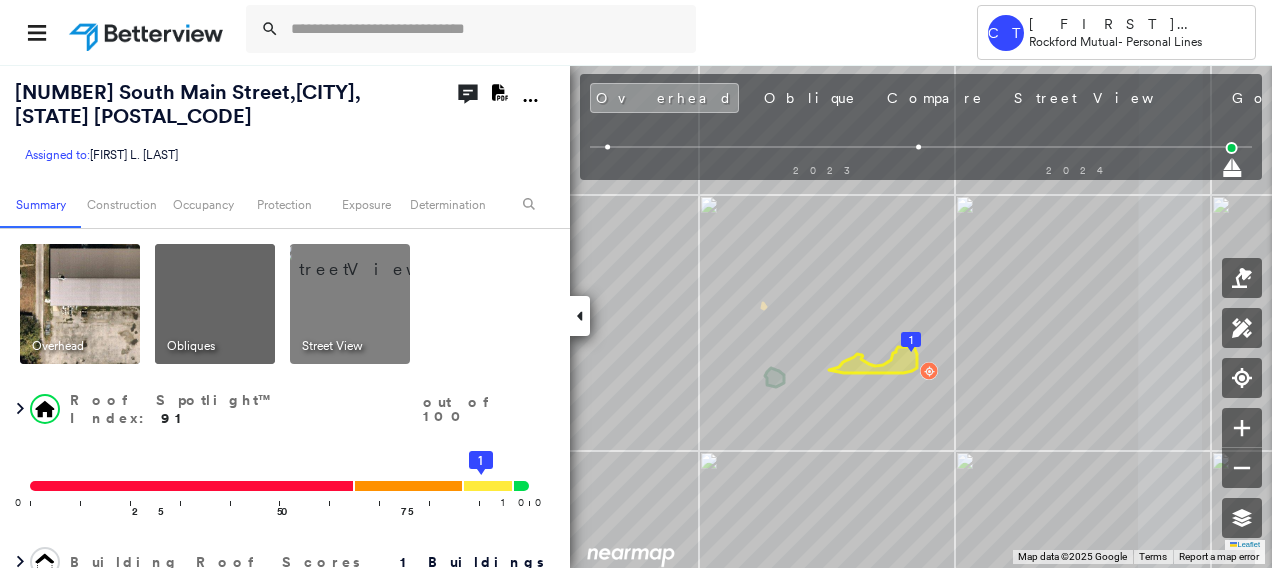 click at bounding box center (374, 259) 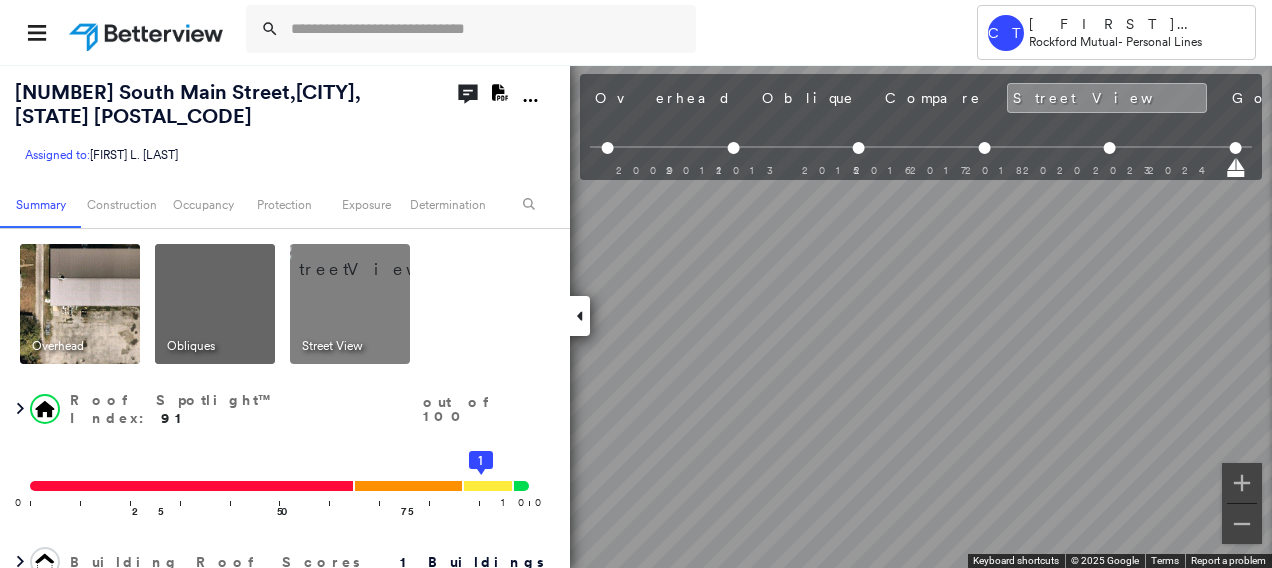 scroll, scrollTop: 0, scrollLeft: 326, axis: horizontal 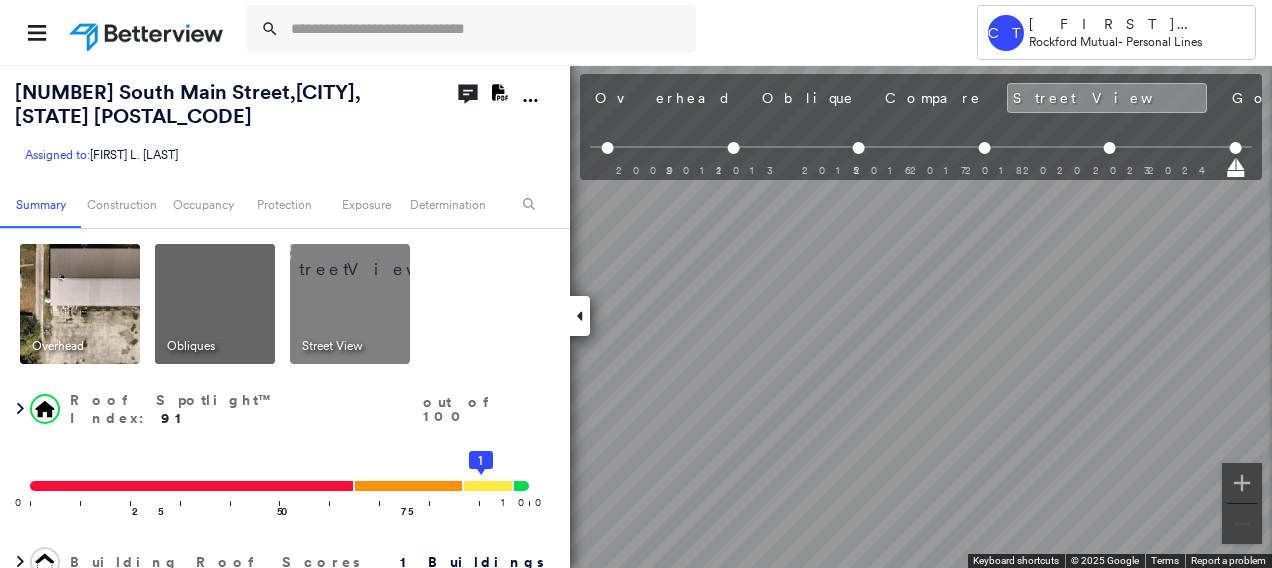 click at bounding box center [80, 304] 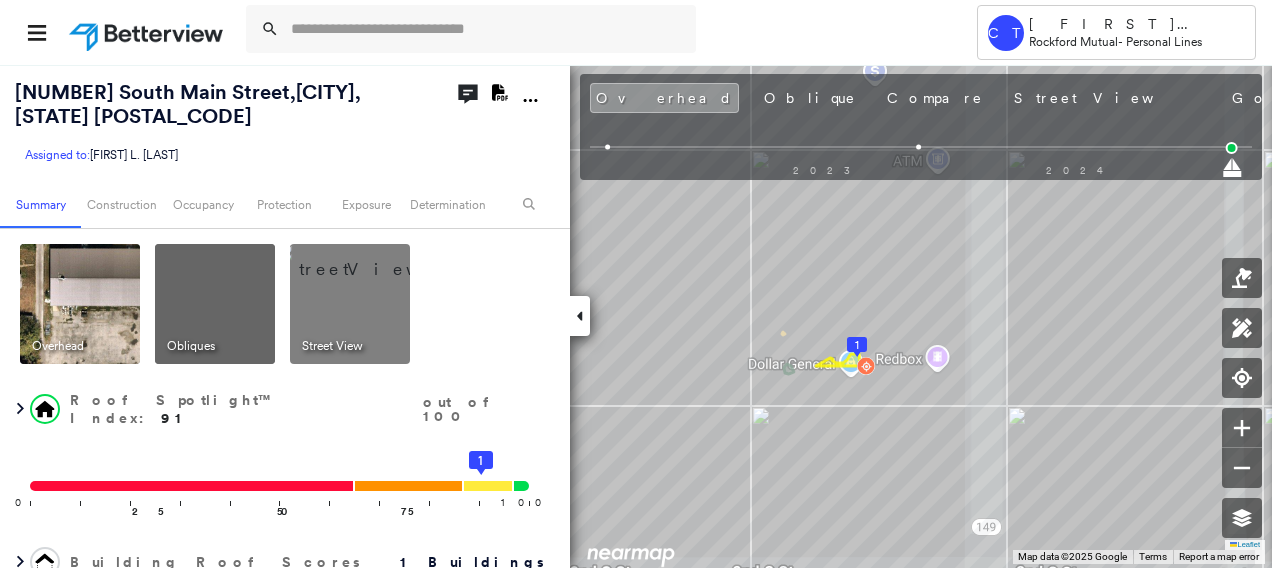 click on "Download PDF Report" 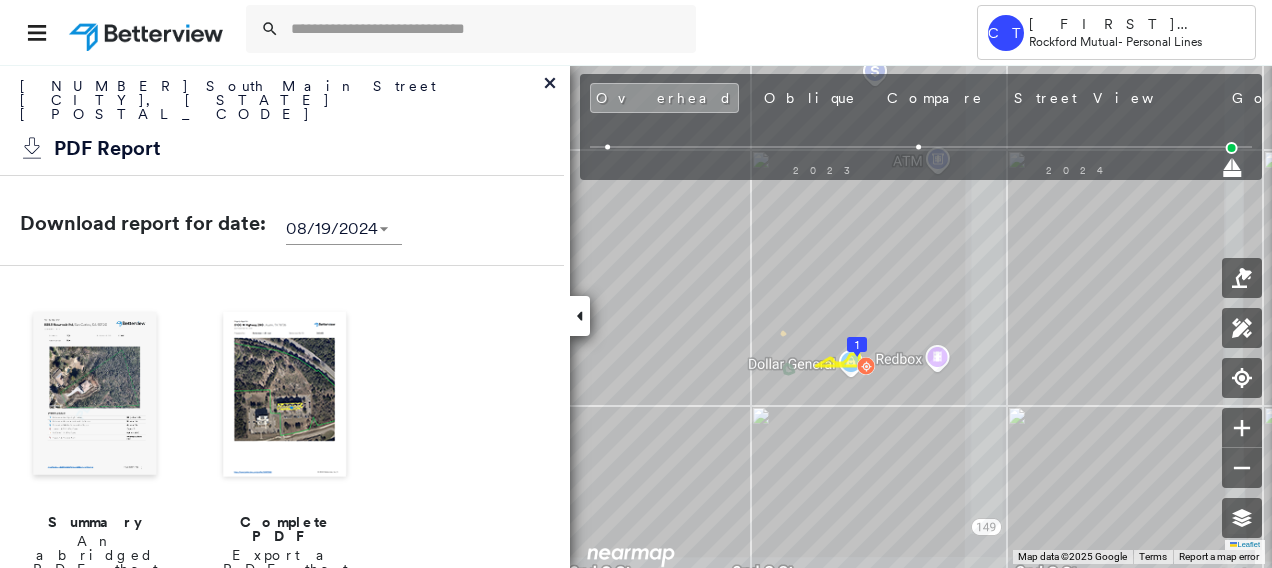 click at bounding box center [285, 396] 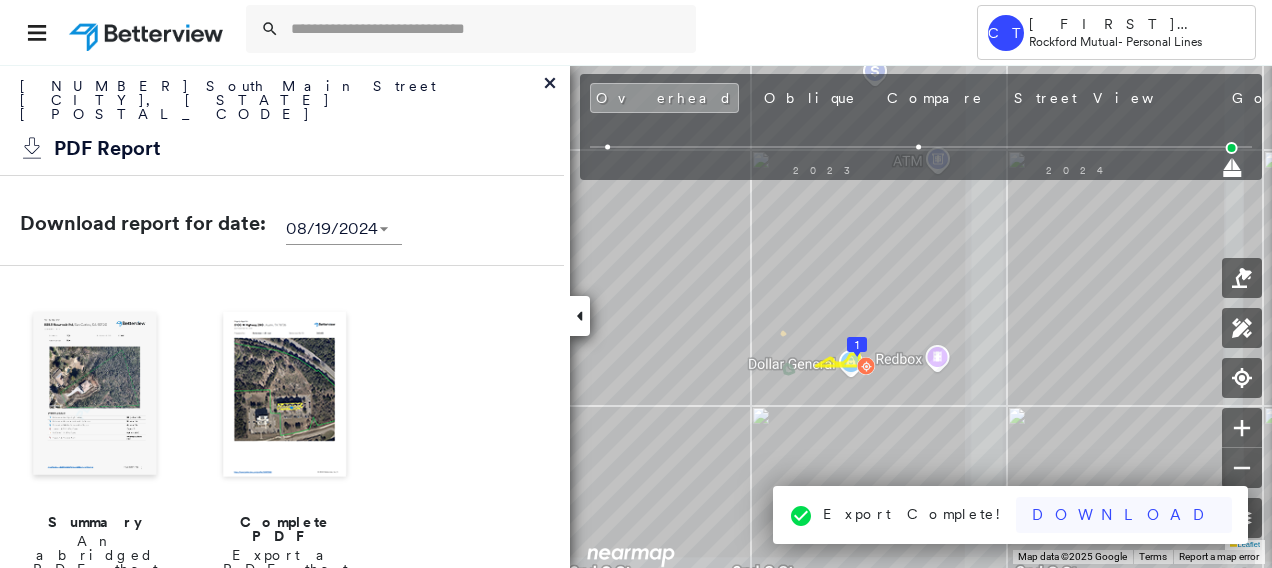 click on "Download" at bounding box center [1124, 515] 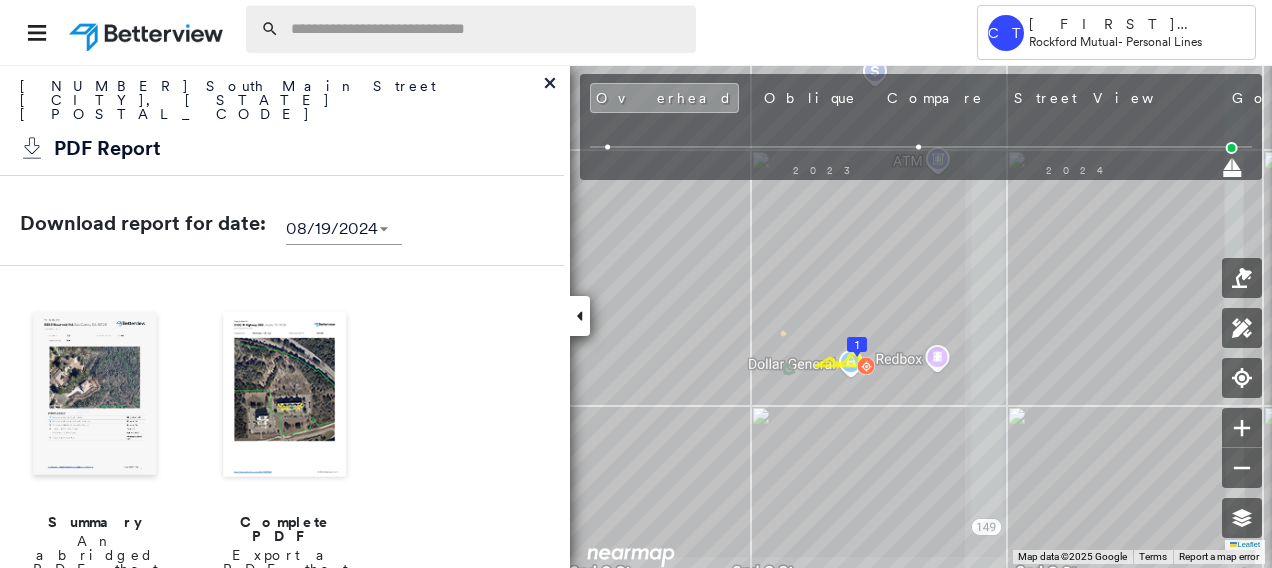 click at bounding box center (487, 29) 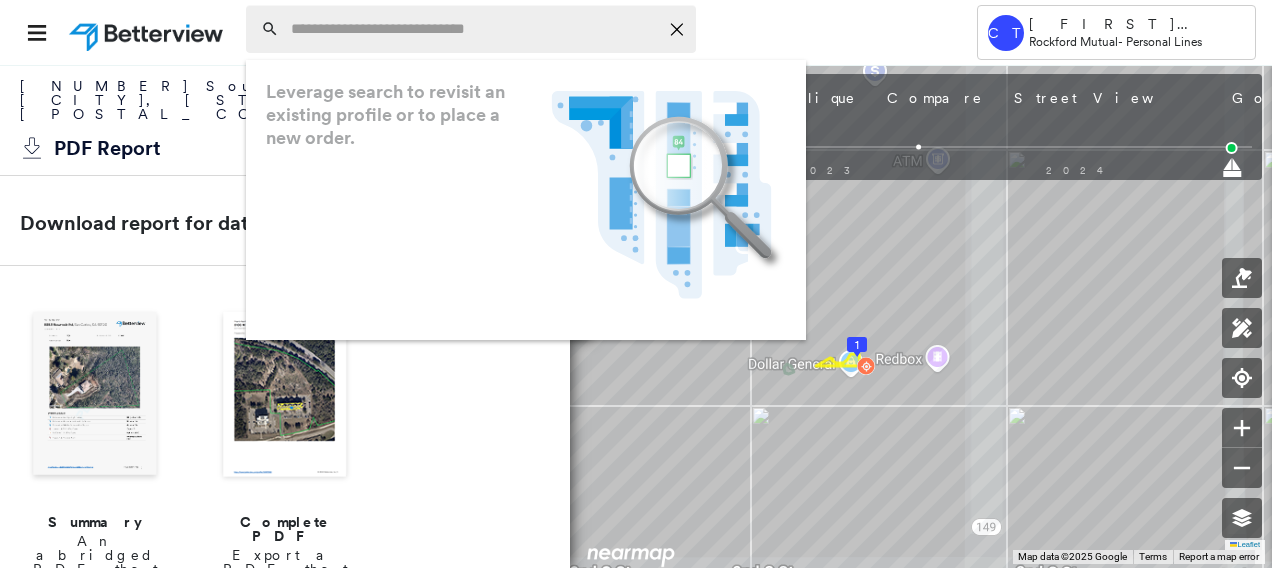 paste on "**********" 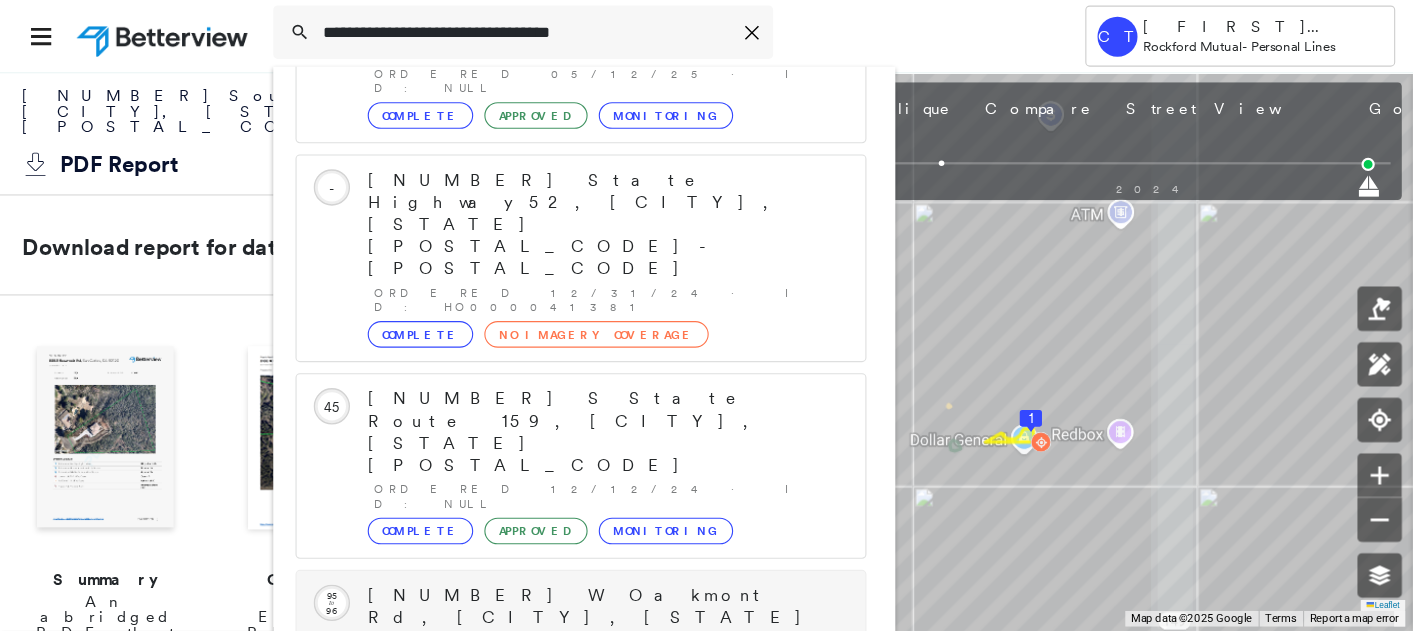 scroll, scrollTop: 205, scrollLeft: 0, axis: vertical 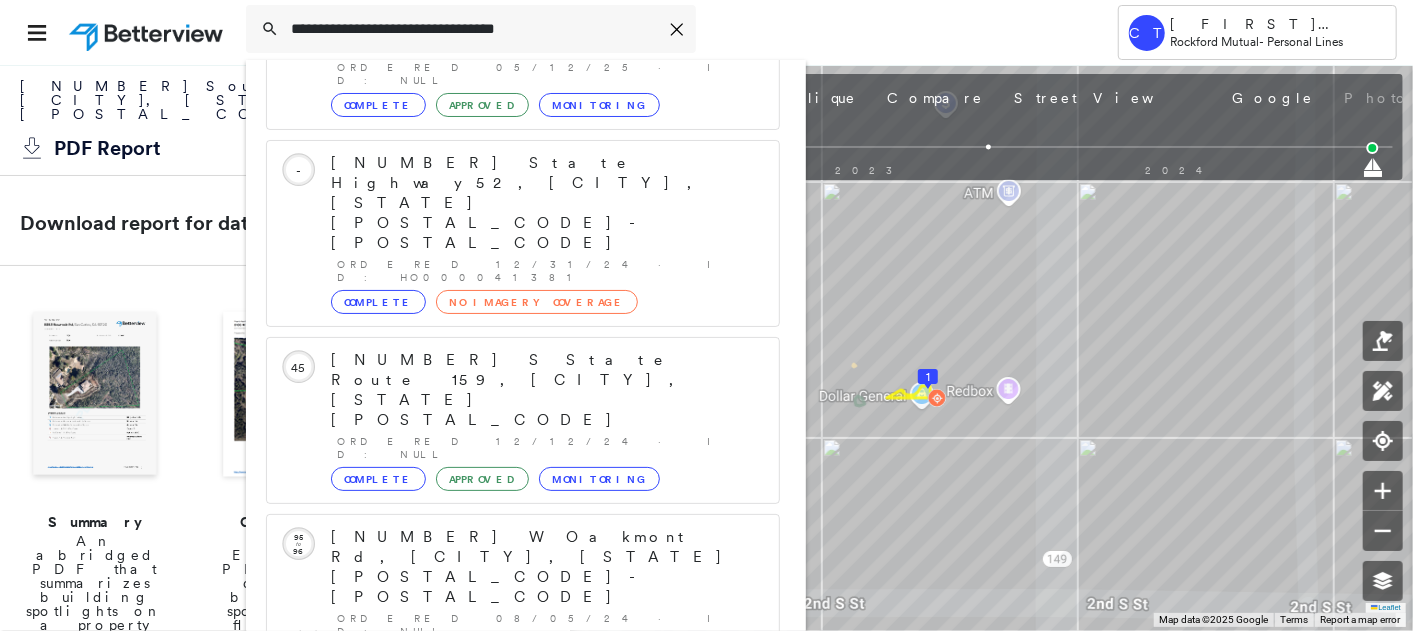 type on "**********" 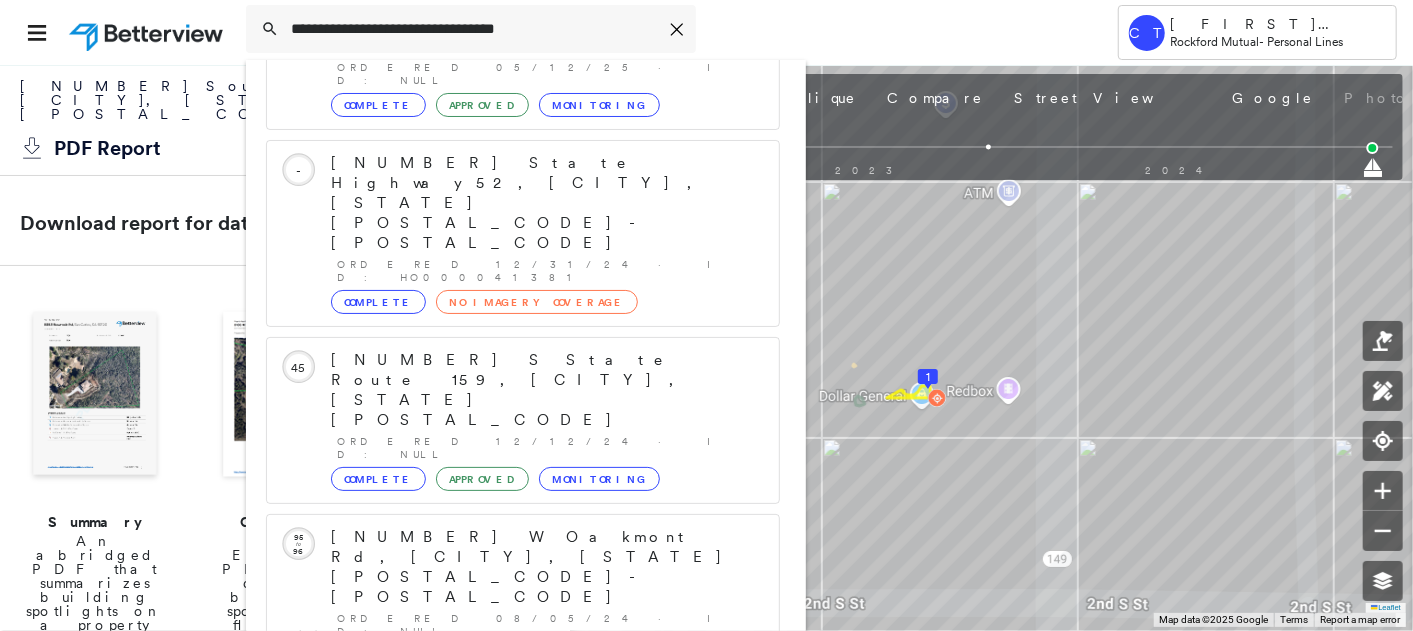 click on "[NUMBER] S State St, [CITY], [STATE] [POSTAL_CODE] Group Created with Sketch." at bounding box center [523, 1046] 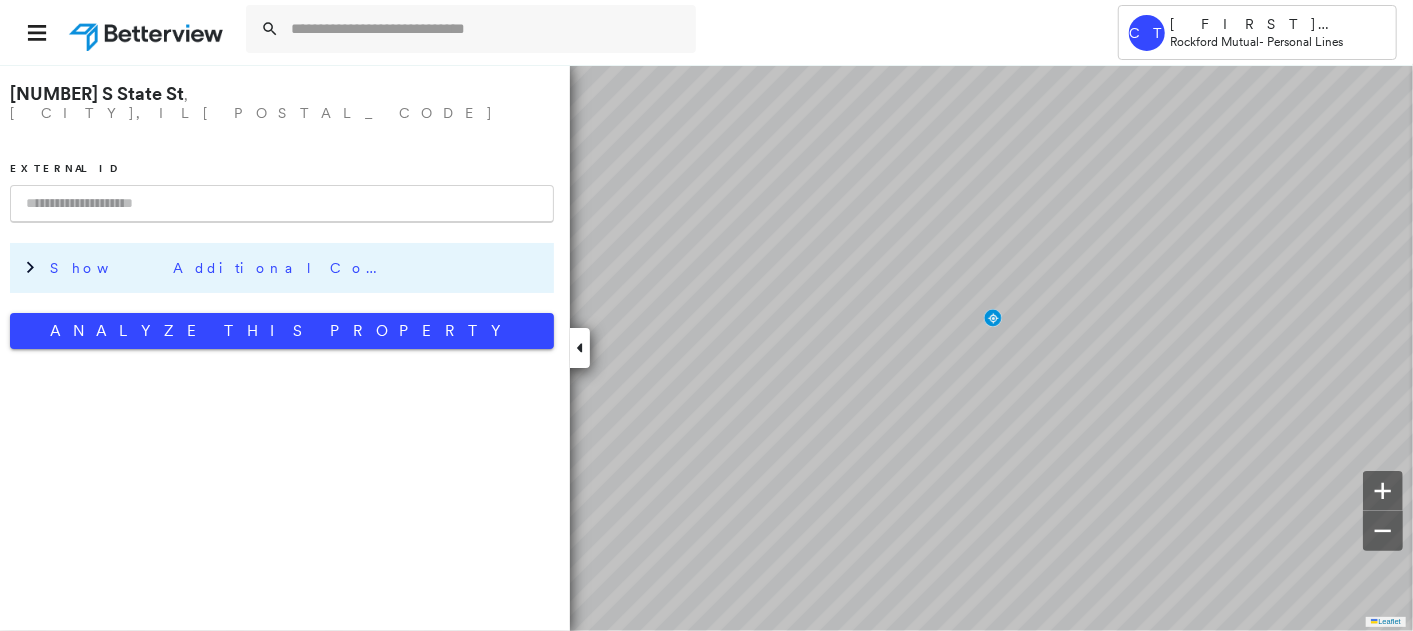click on "Show Additional Company Data" at bounding box center (220, 268) 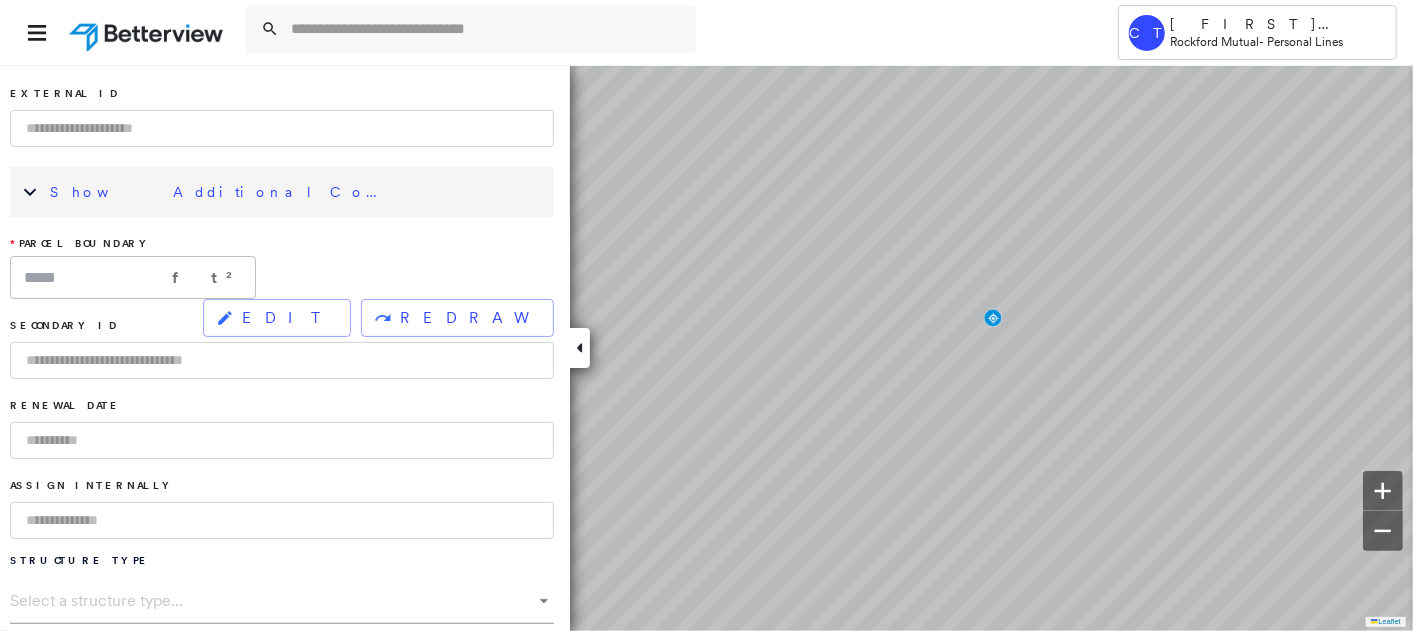 scroll, scrollTop: 111, scrollLeft: 0, axis: vertical 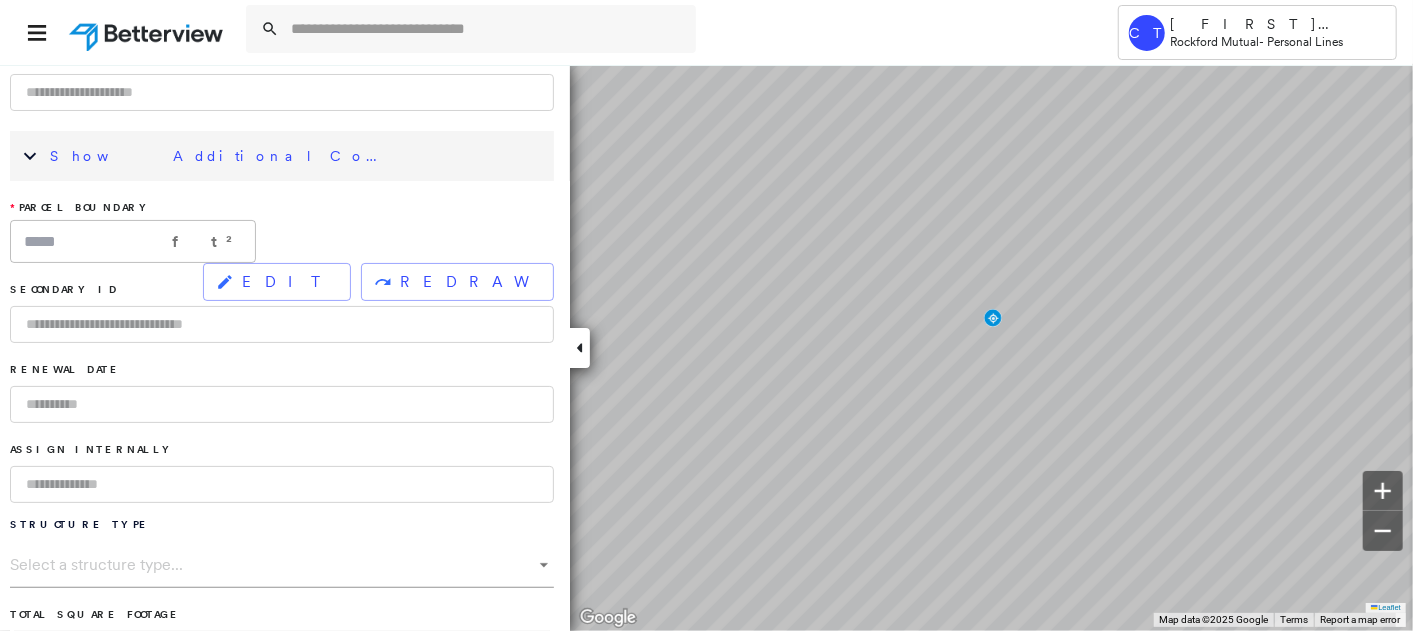 click at bounding box center (282, 484) 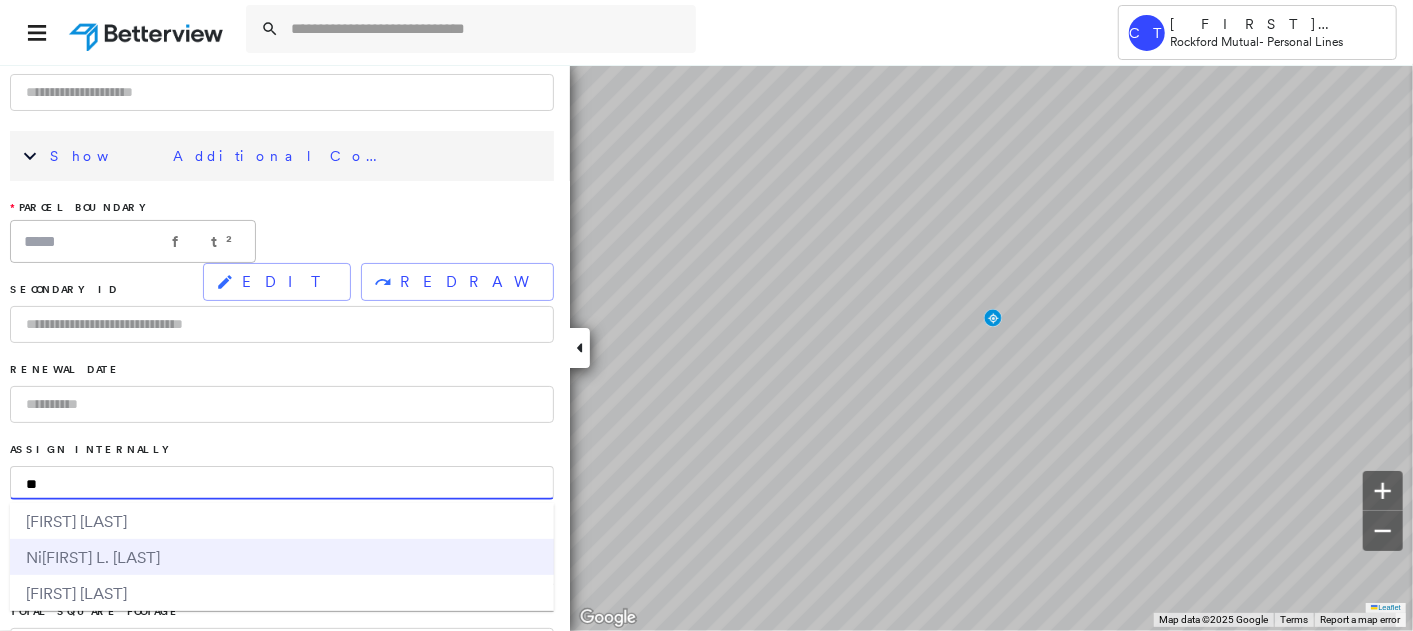 type on "**" 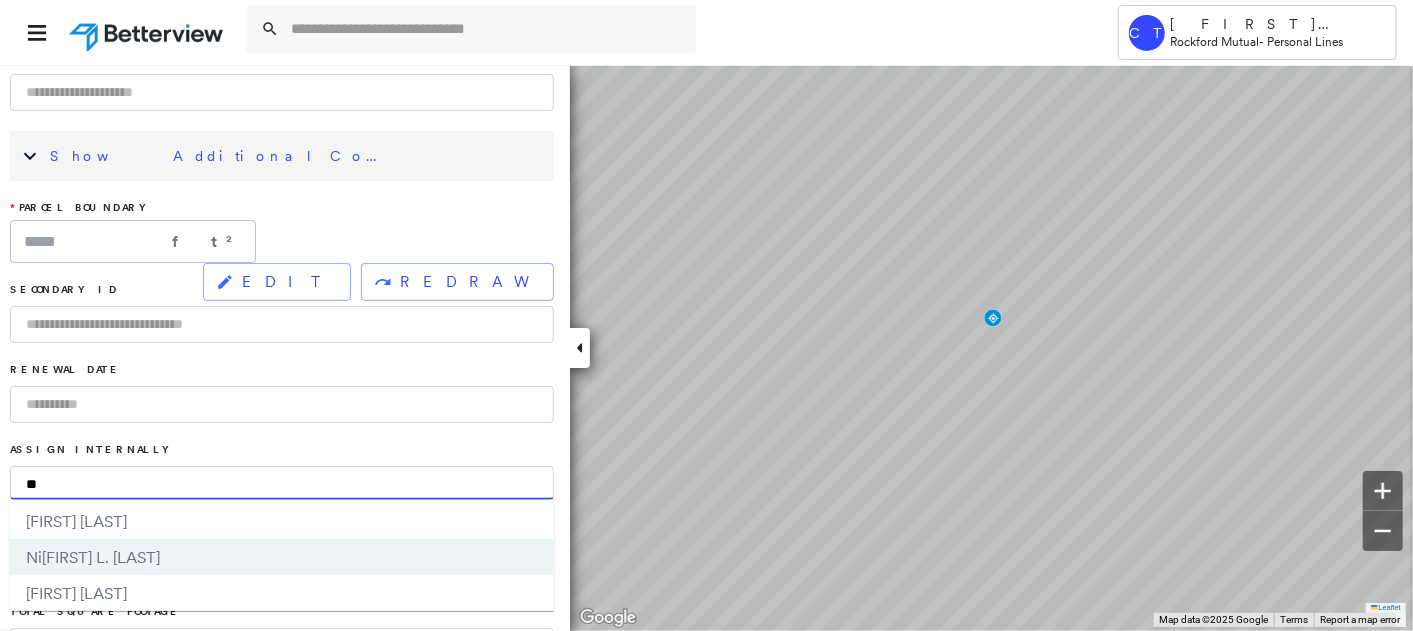 type 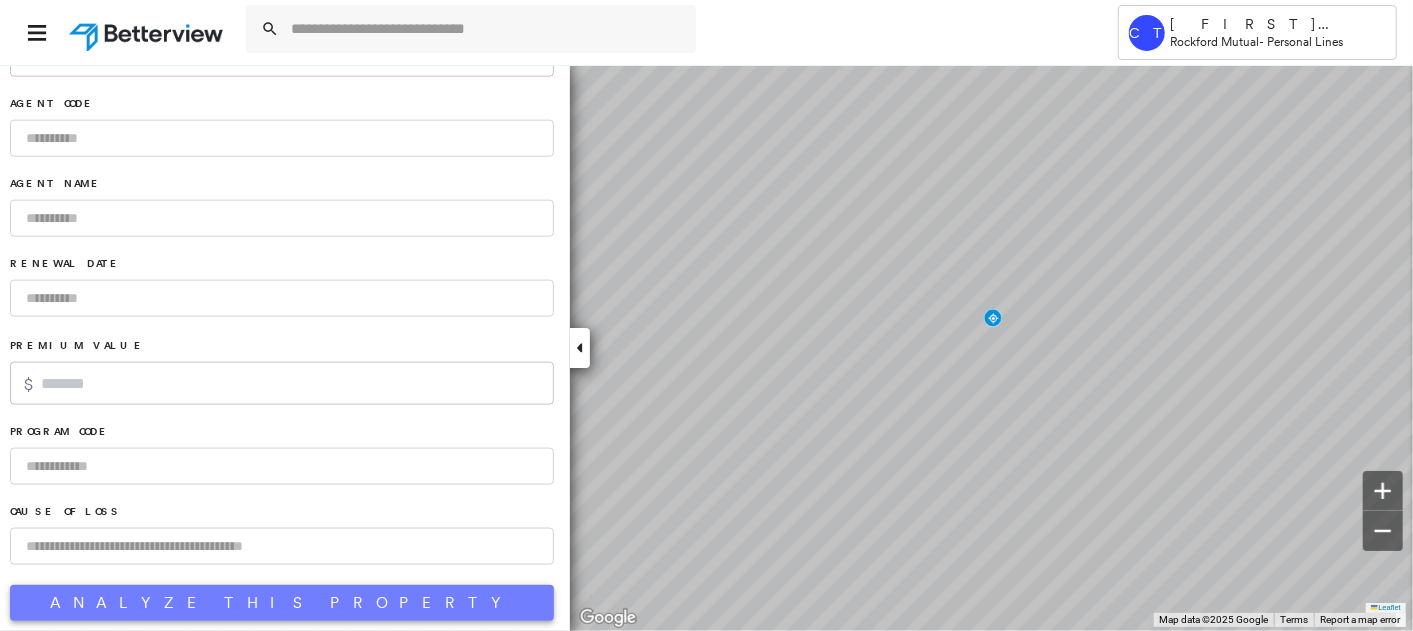 click on "Analyze This Property" at bounding box center [282, 603] 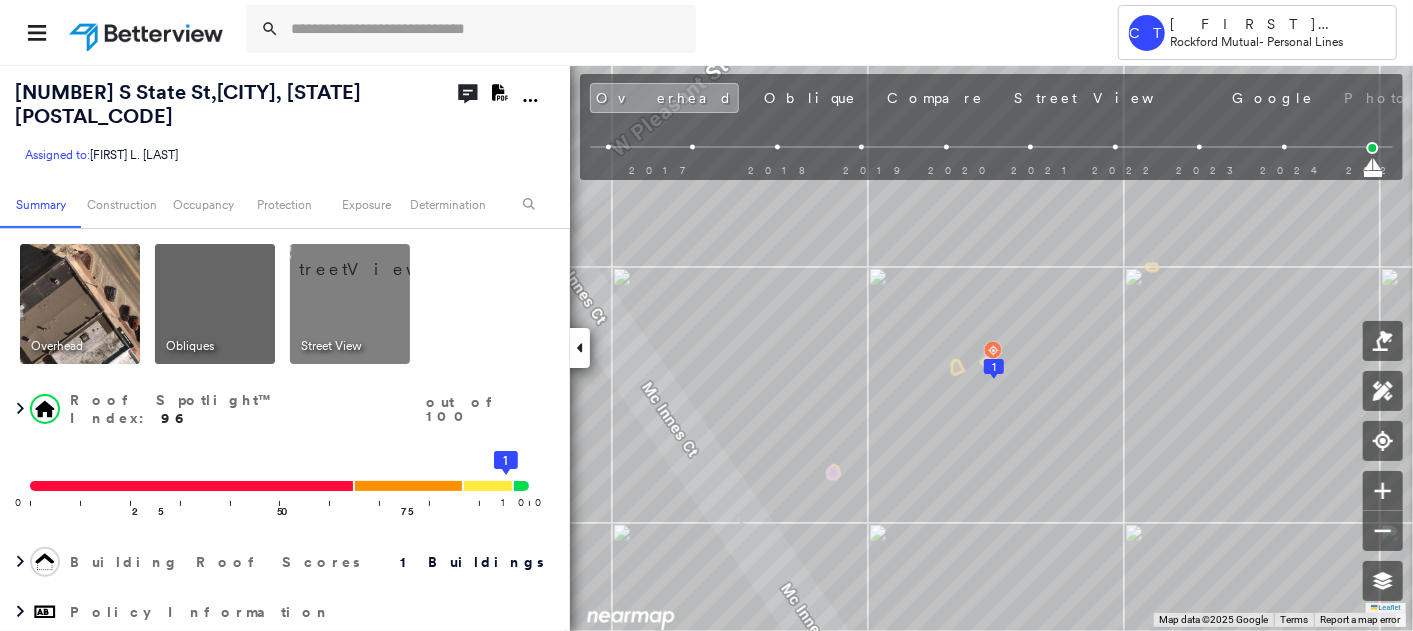 click on "Download PDF Report" 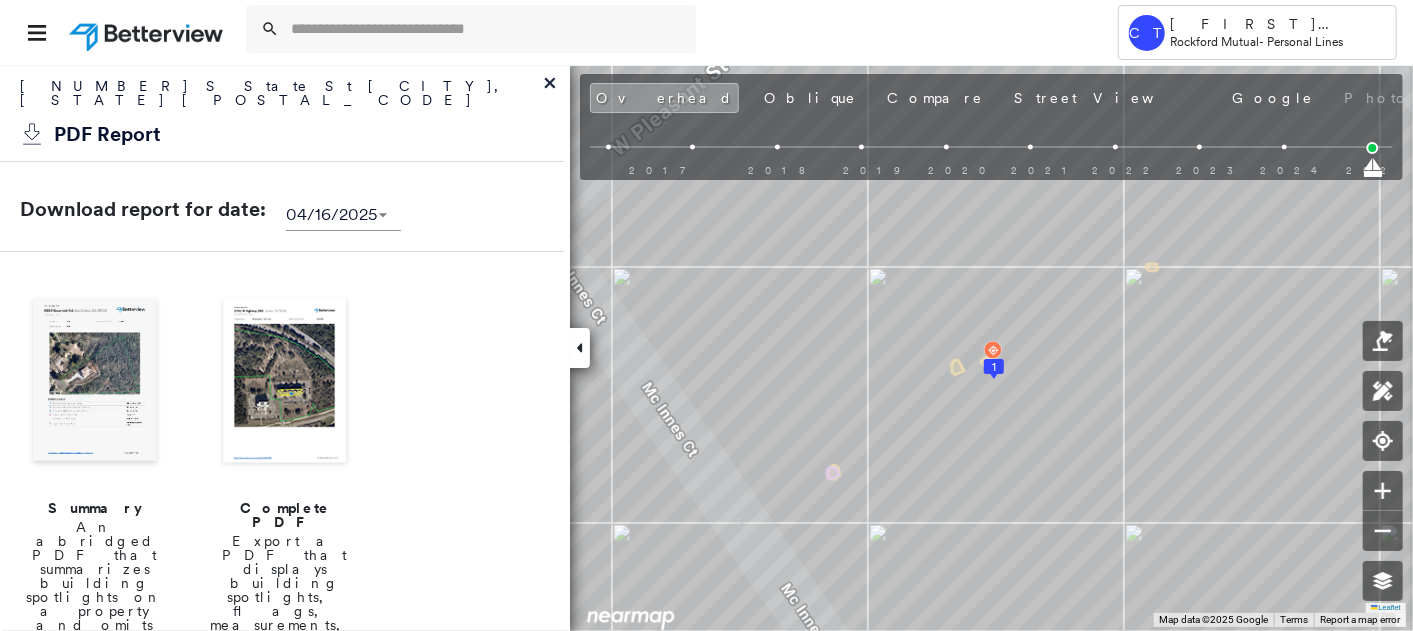click at bounding box center (285, 382) 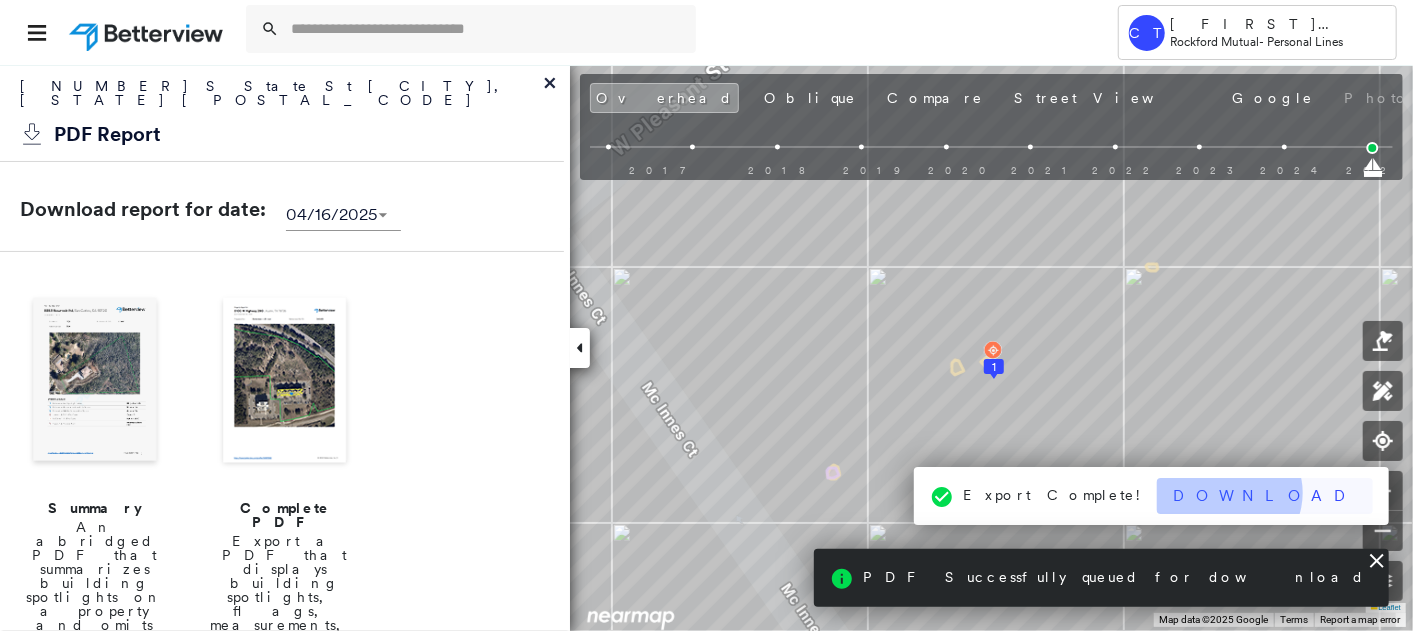 click on "Download" at bounding box center [1265, 496] 